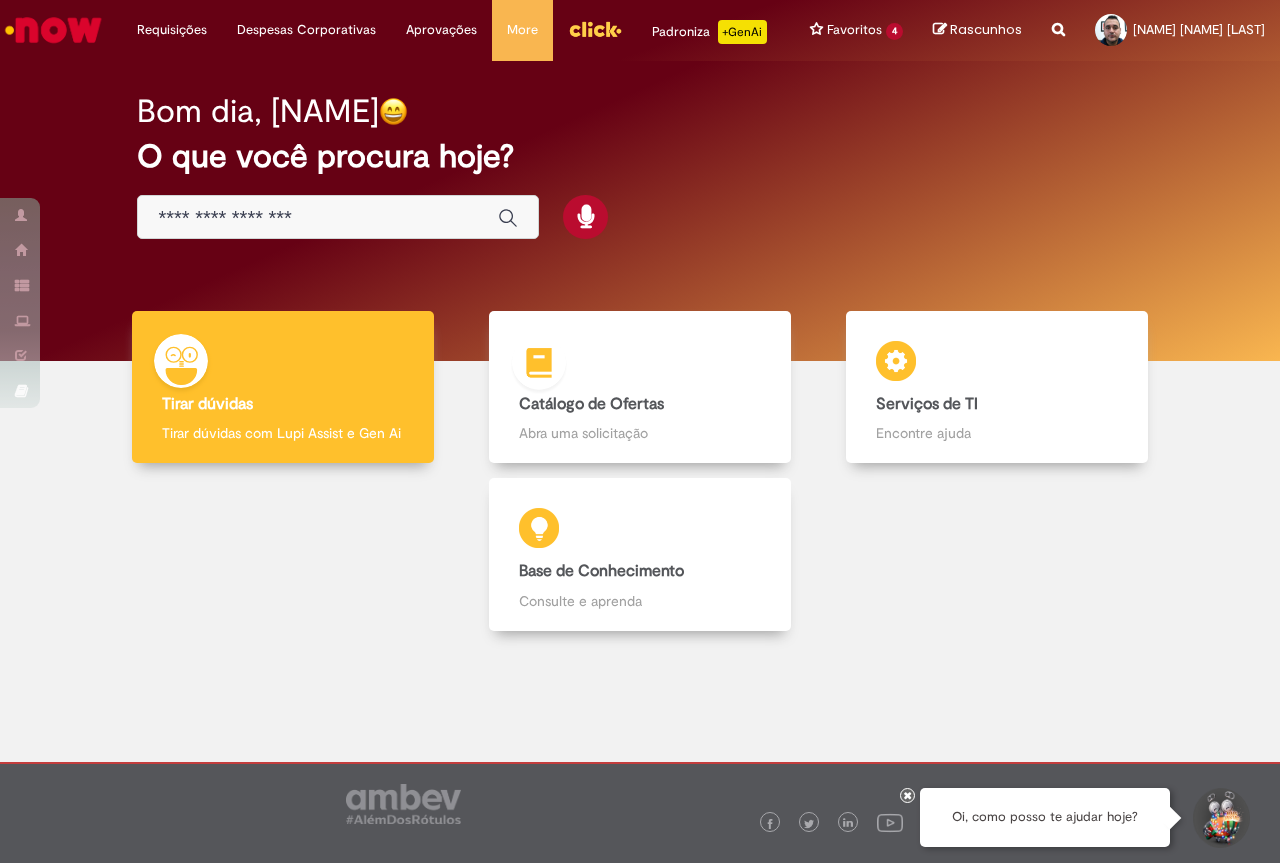 scroll, scrollTop: 0, scrollLeft: 0, axis: both 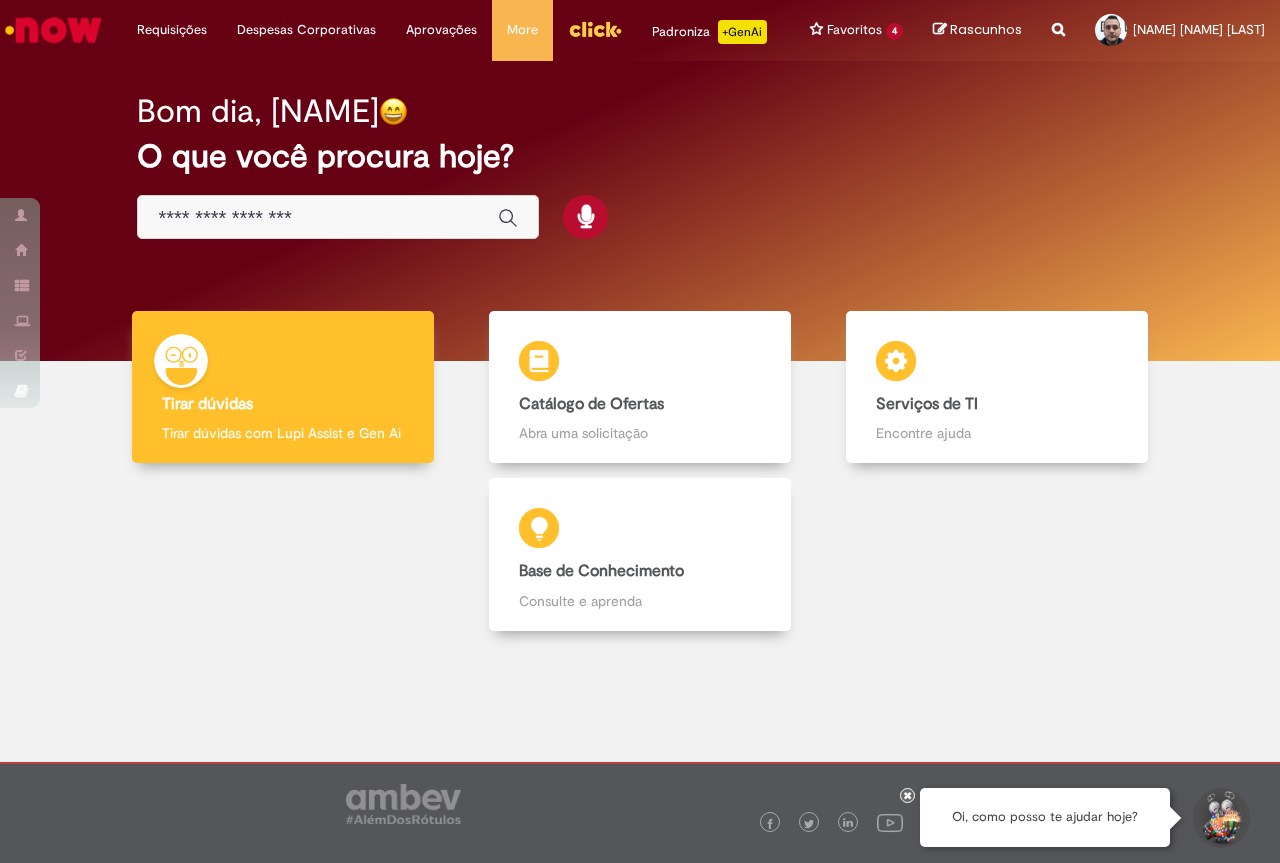 click at bounding box center (318, 218) 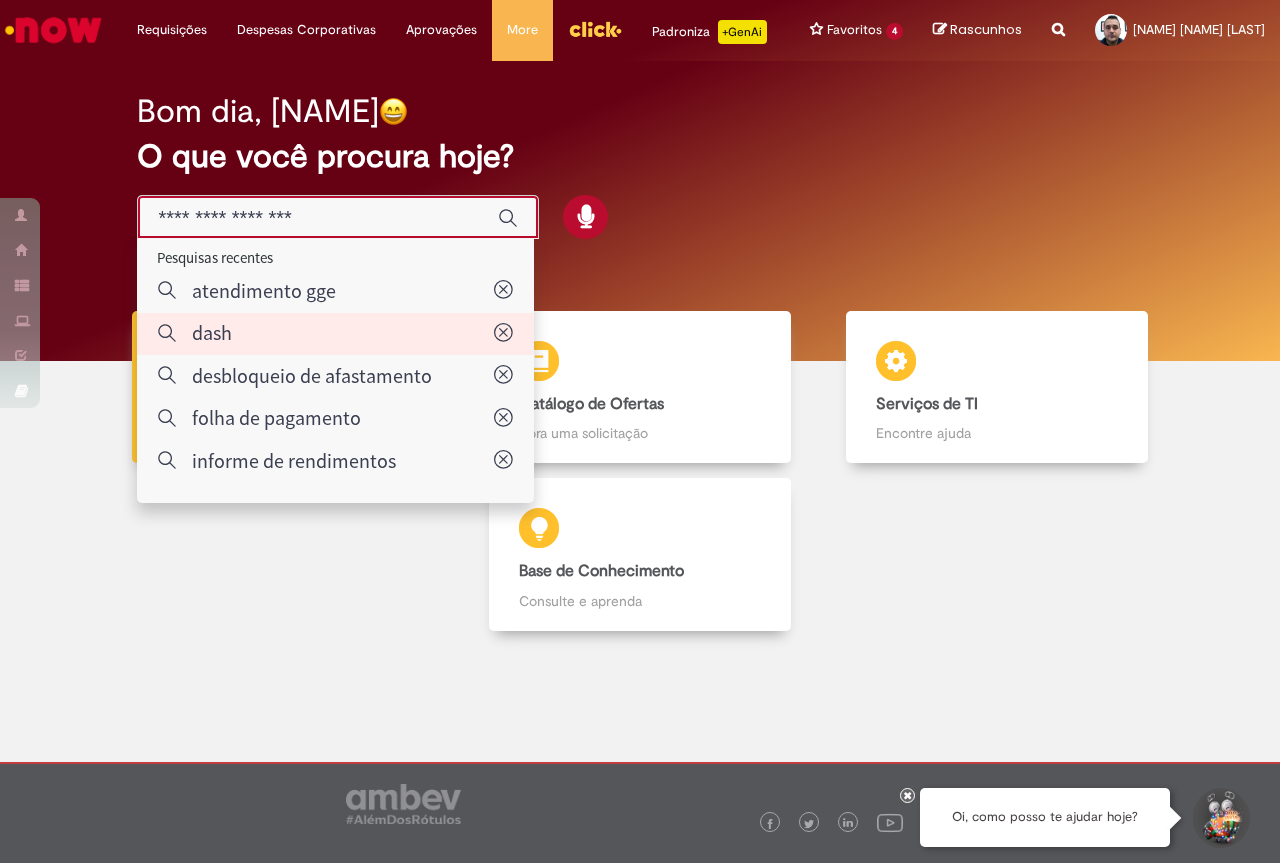type on "****" 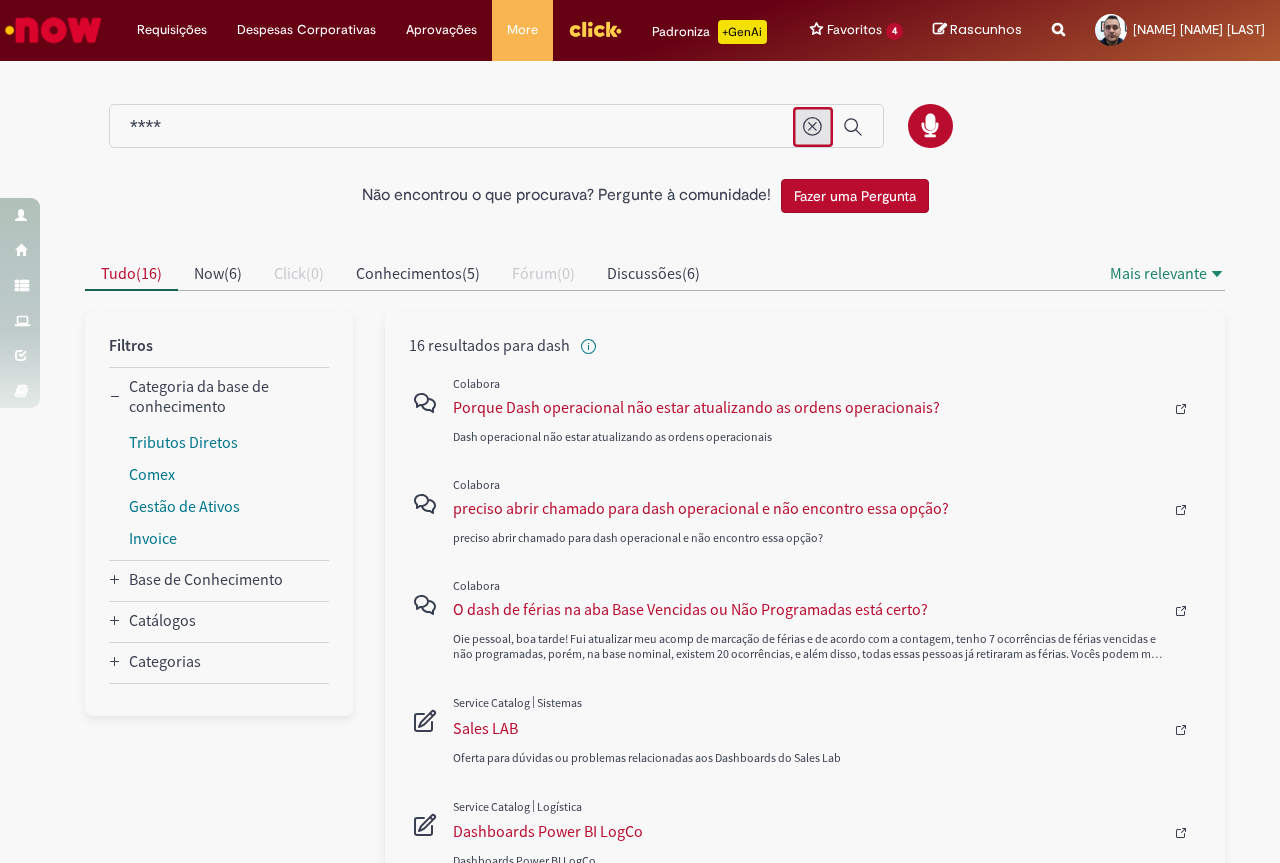 click 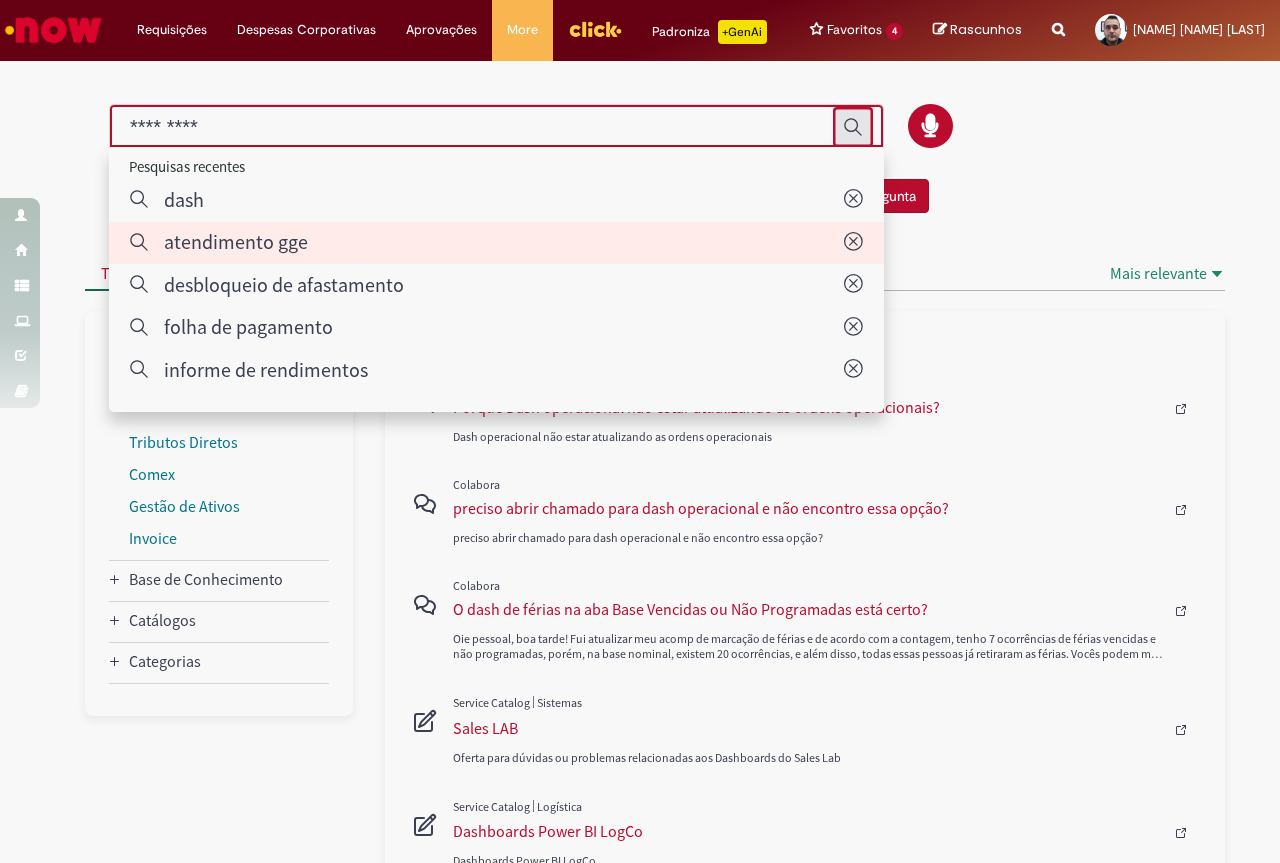 type on "**********" 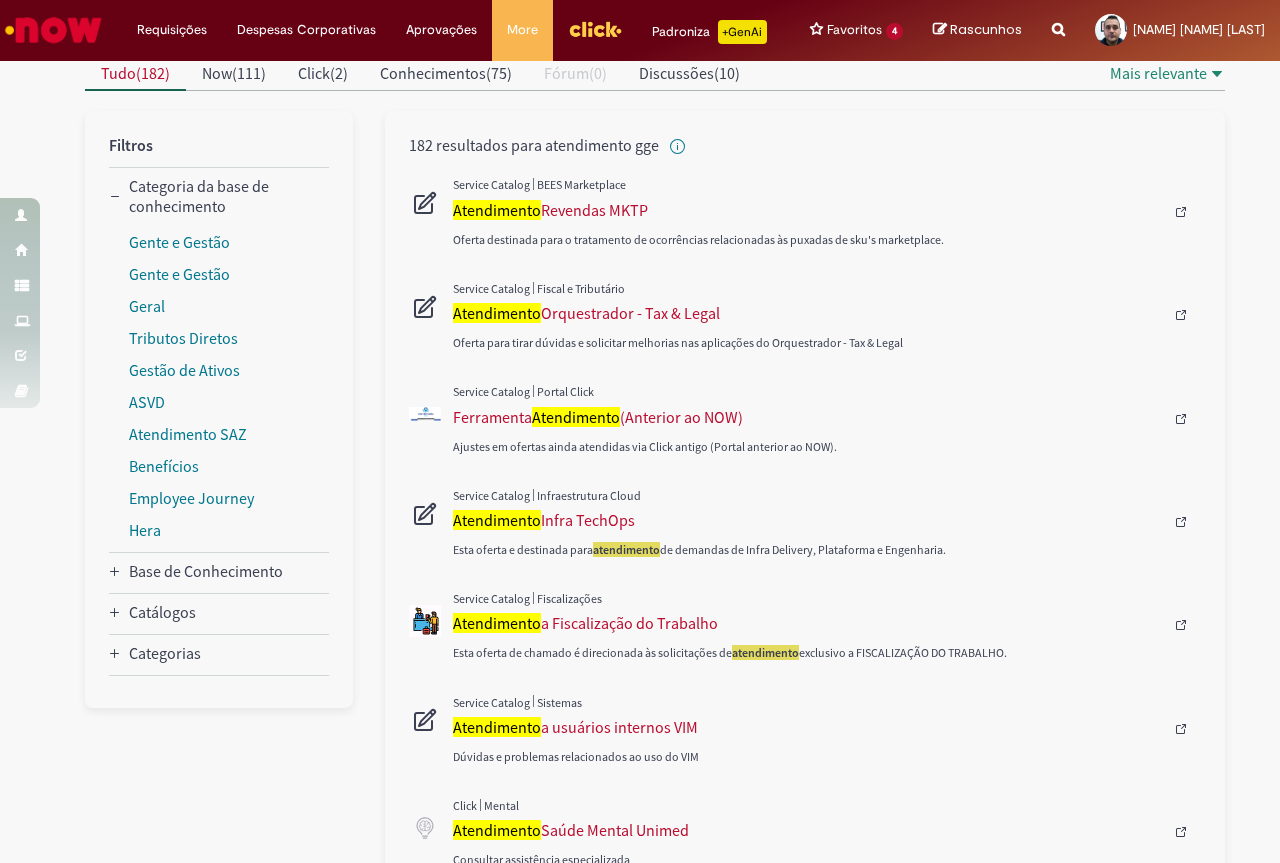 scroll, scrollTop: 0, scrollLeft: 0, axis: both 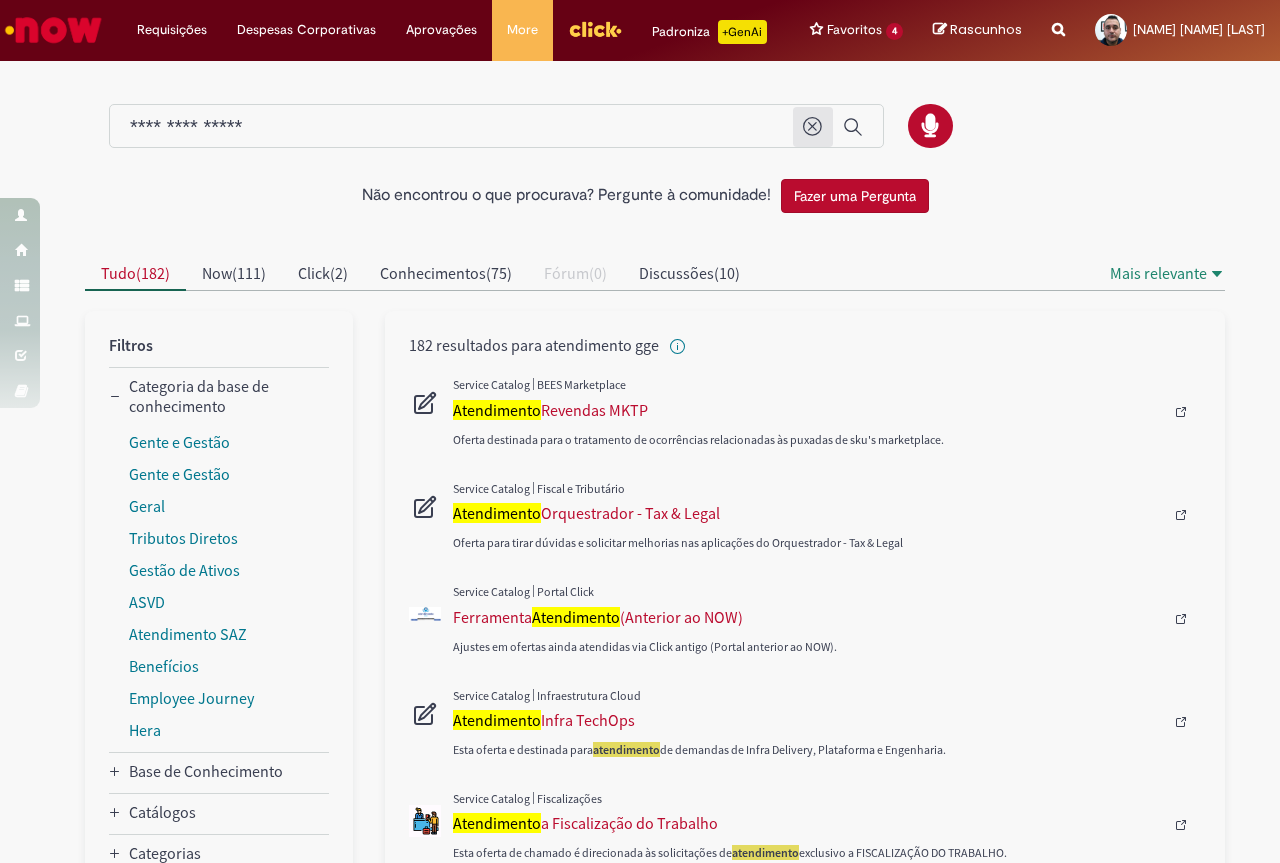 click at bounding box center [53, 30] 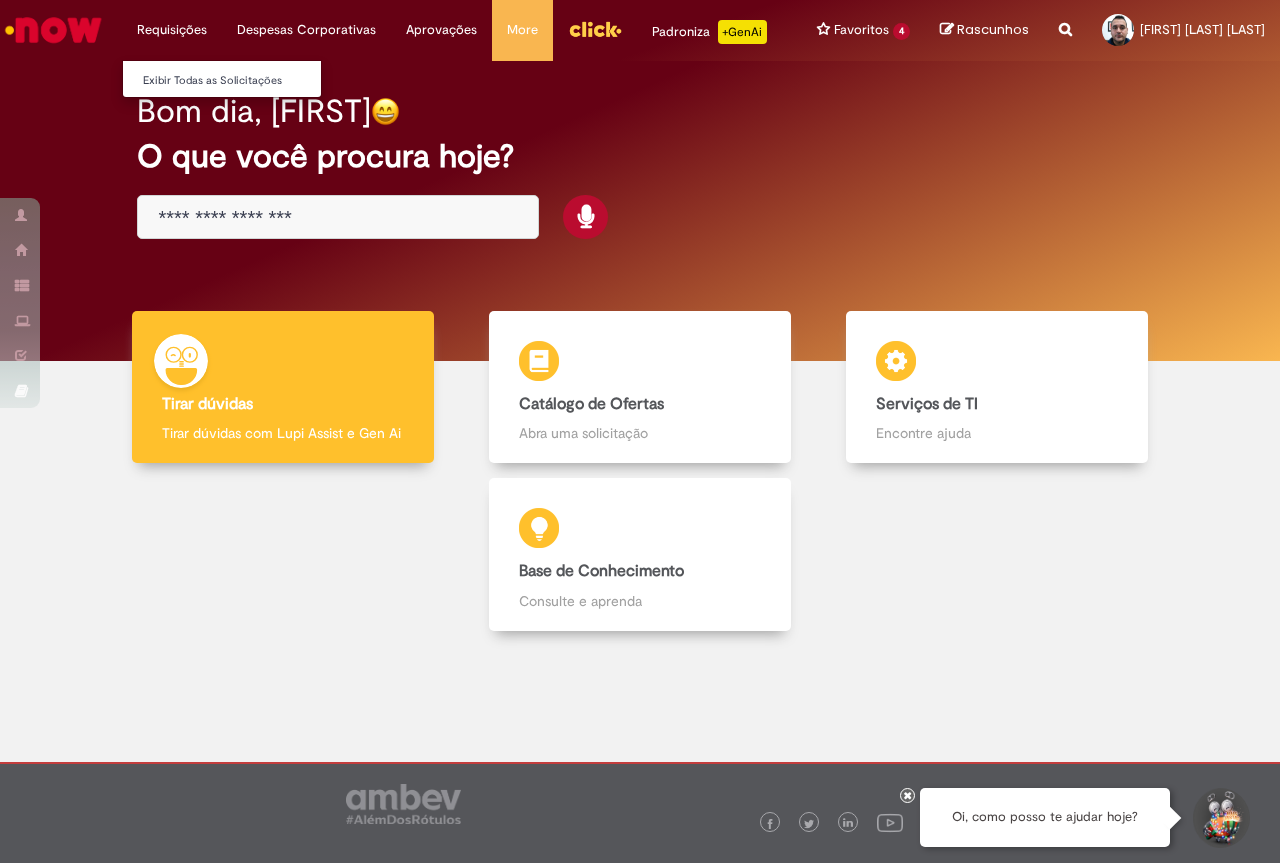 scroll, scrollTop: 0, scrollLeft: 0, axis: both 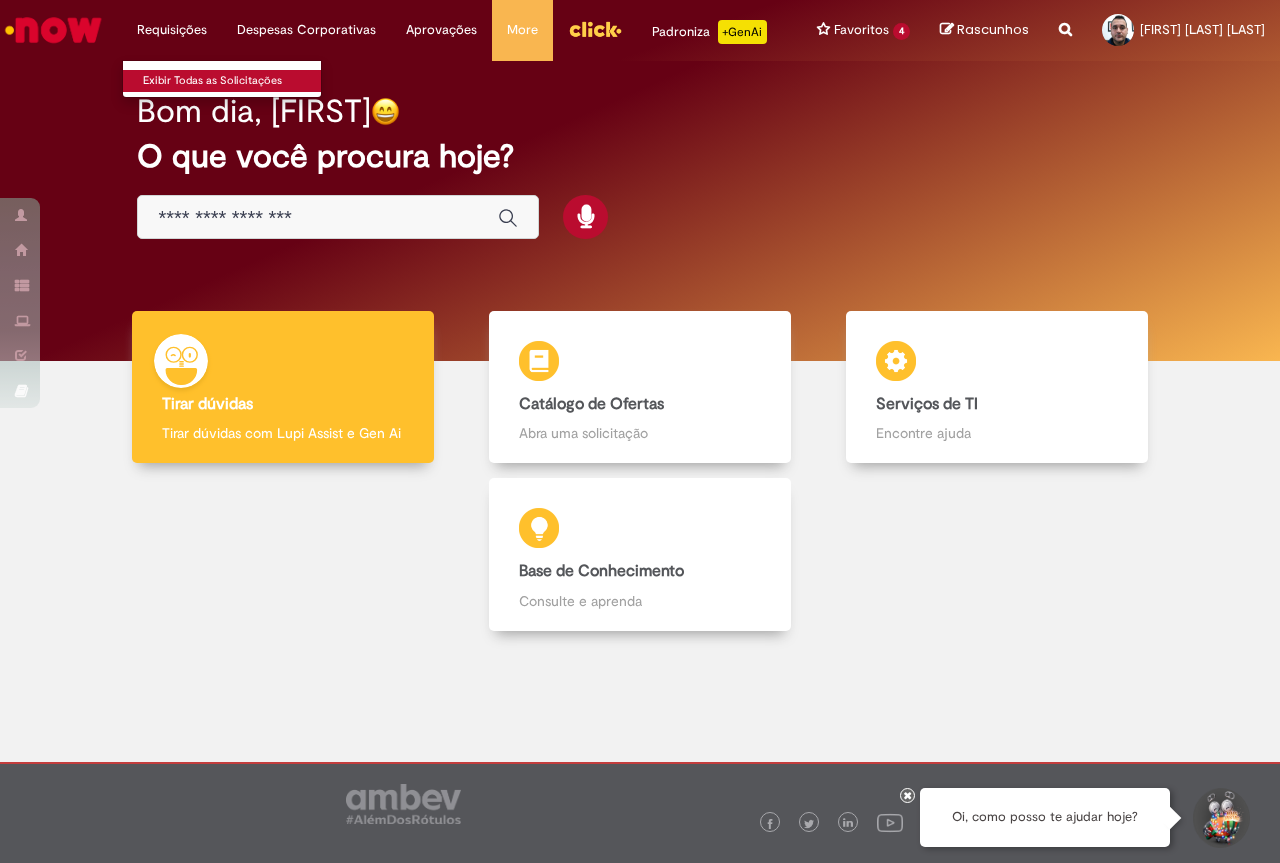 click on "Exibir Todas as Solicitações" at bounding box center [233, 81] 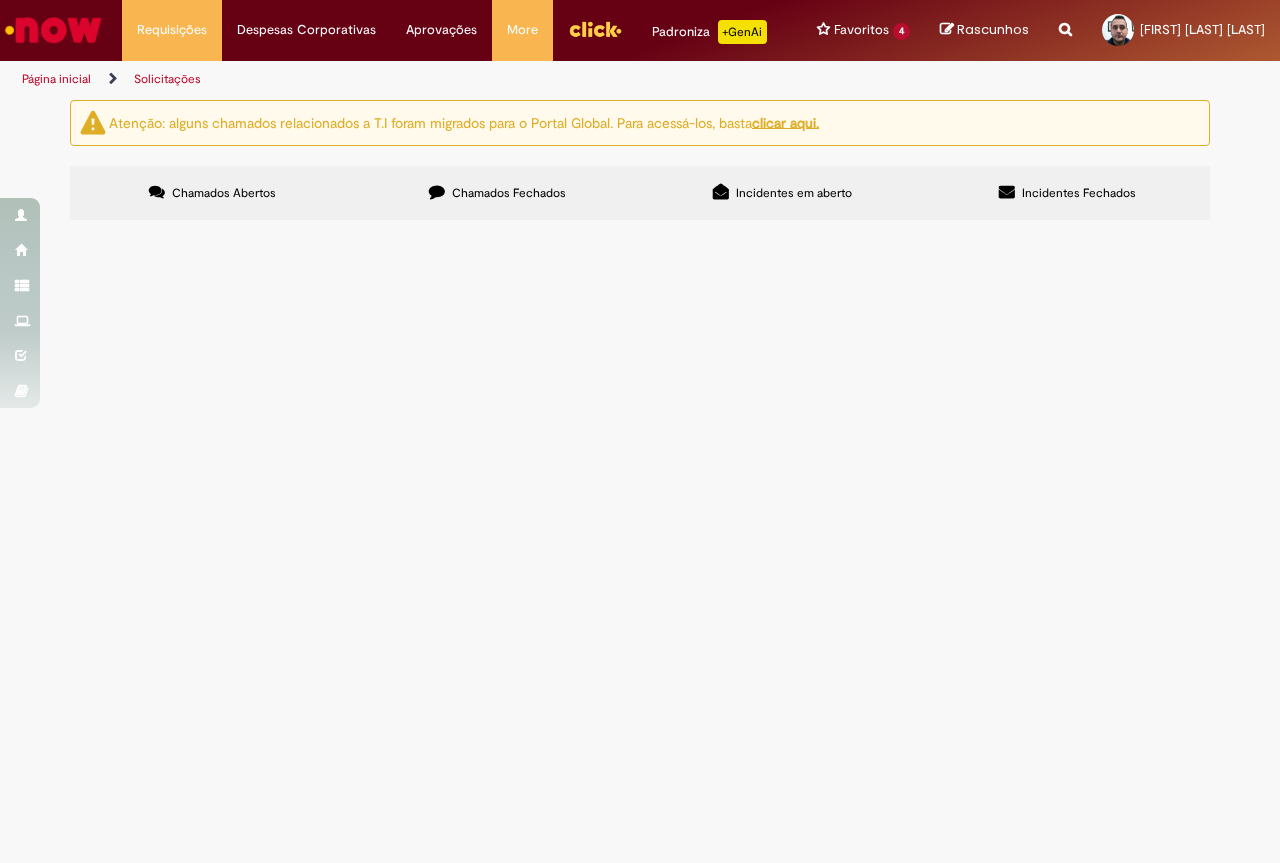 click on "Chamados Fechados" at bounding box center [497, 193] 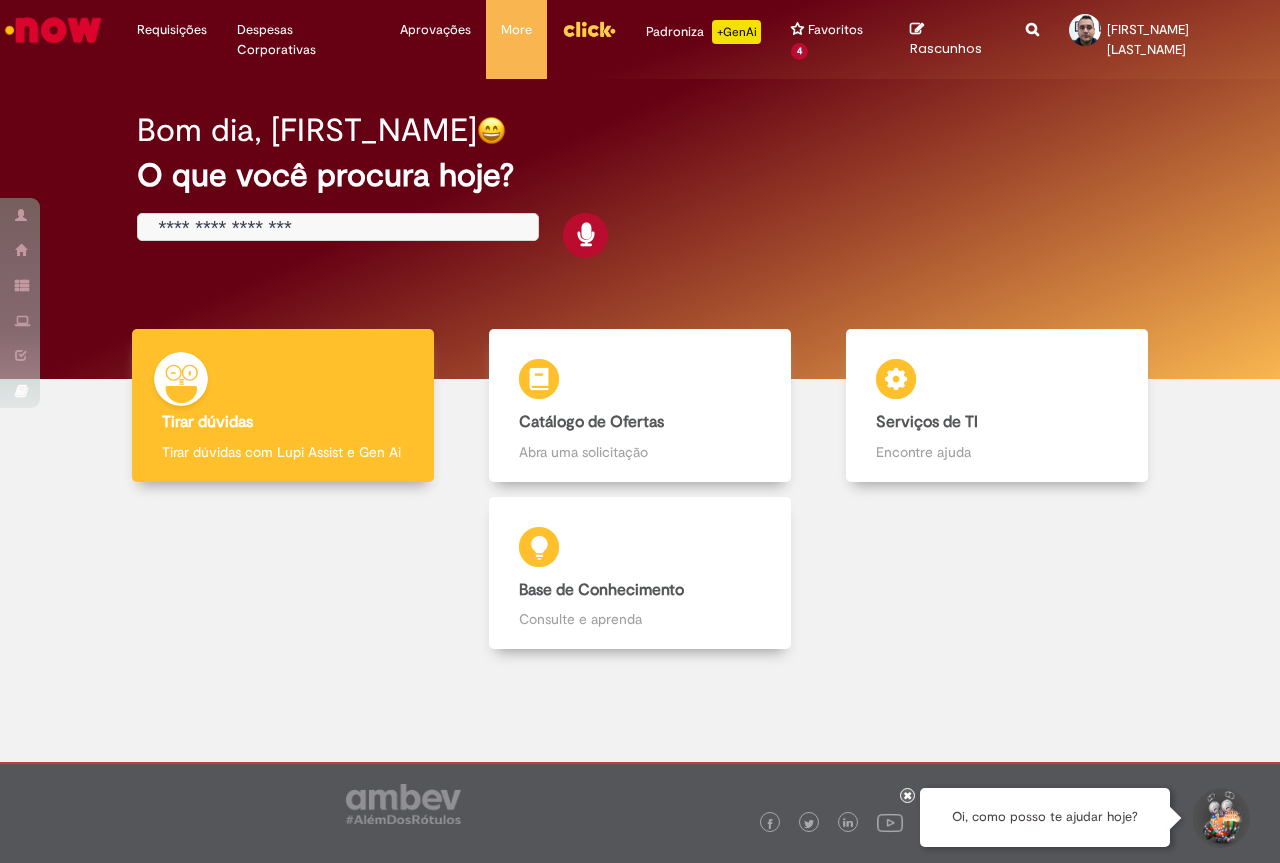scroll, scrollTop: 0, scrollLeft: 0, axis: both 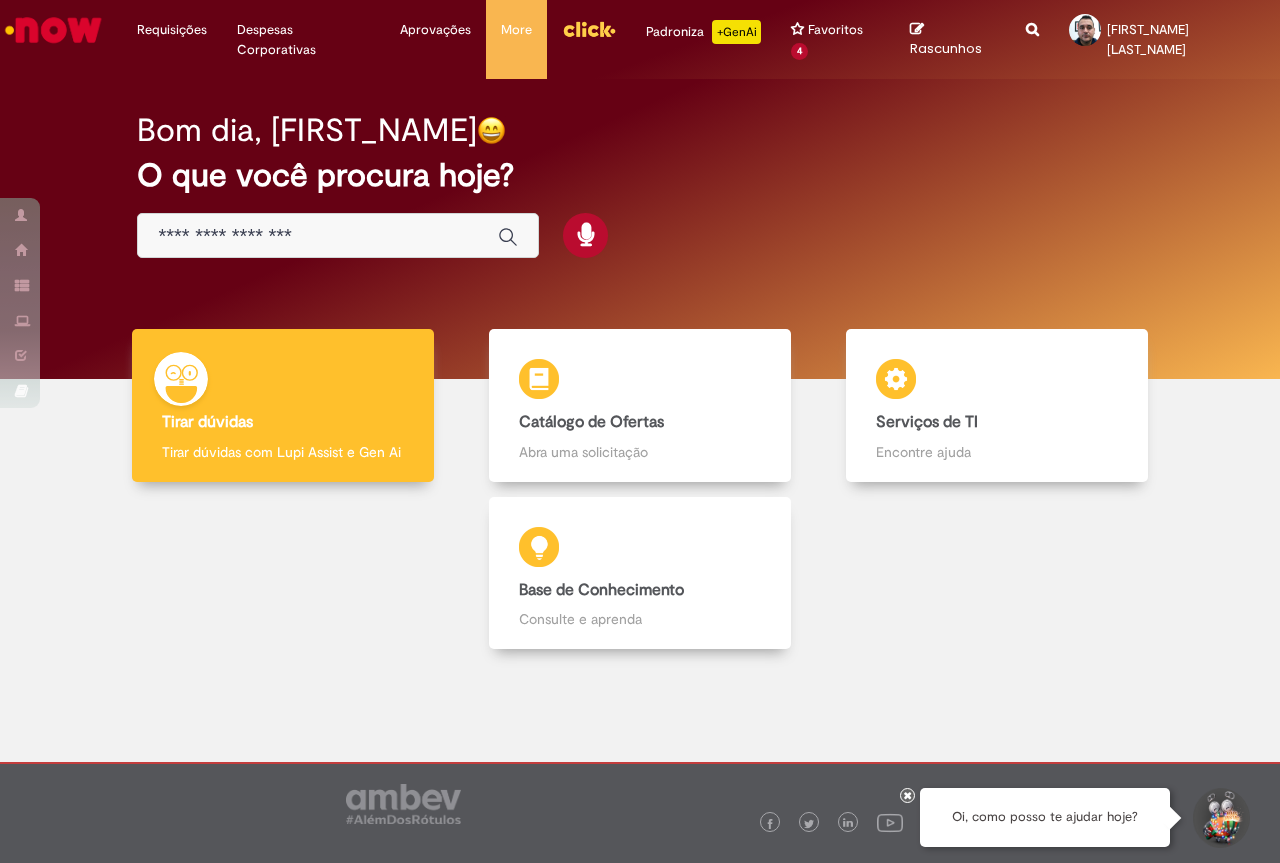 click at bounding box center (318, 236) 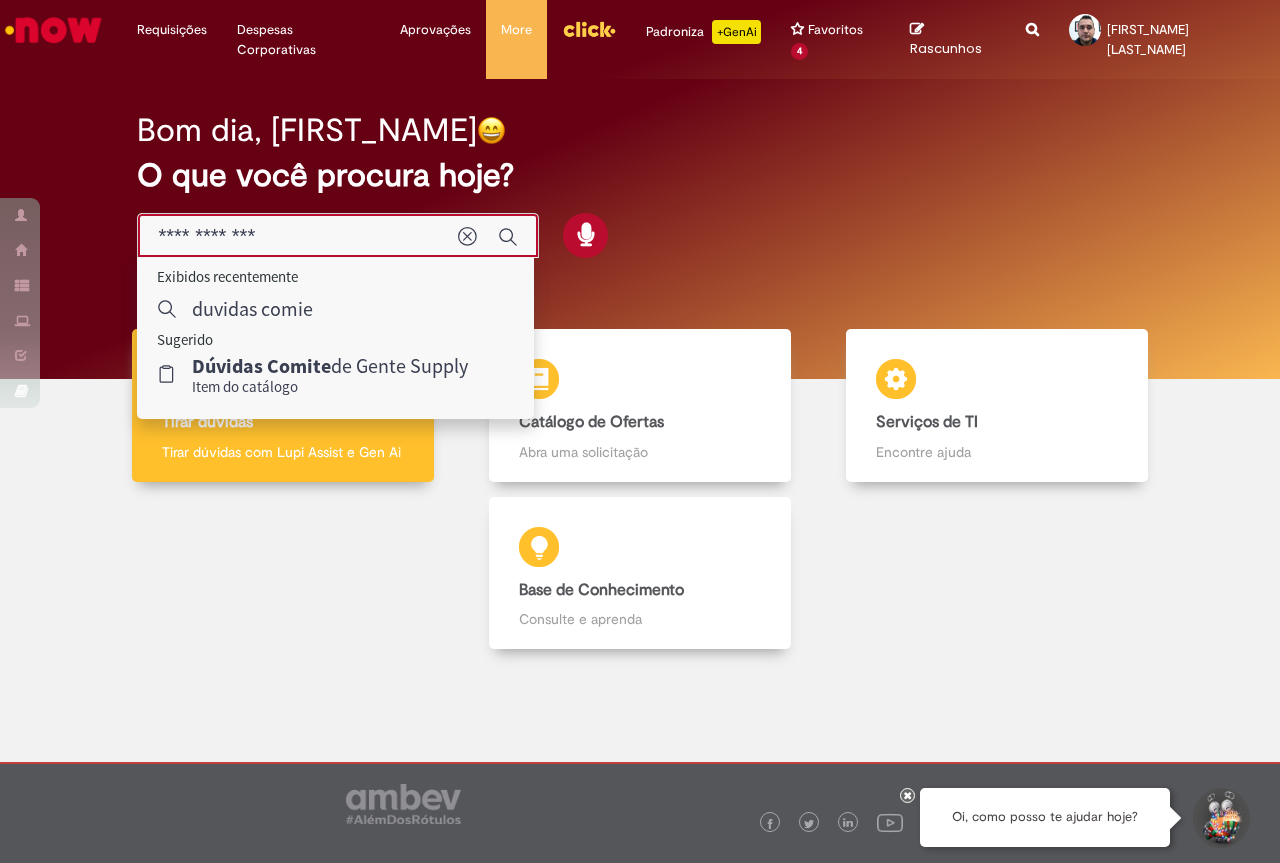 type on "**********" 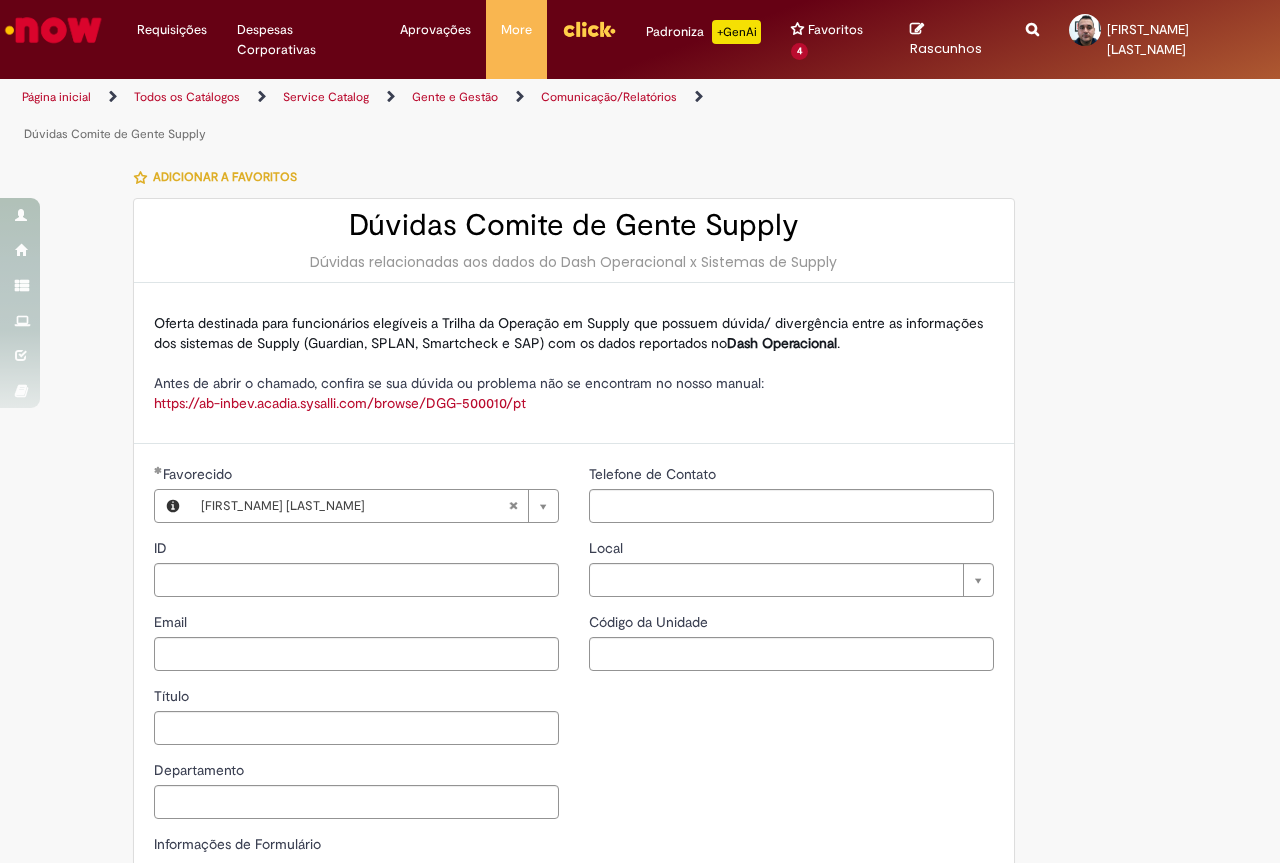 type on "********" 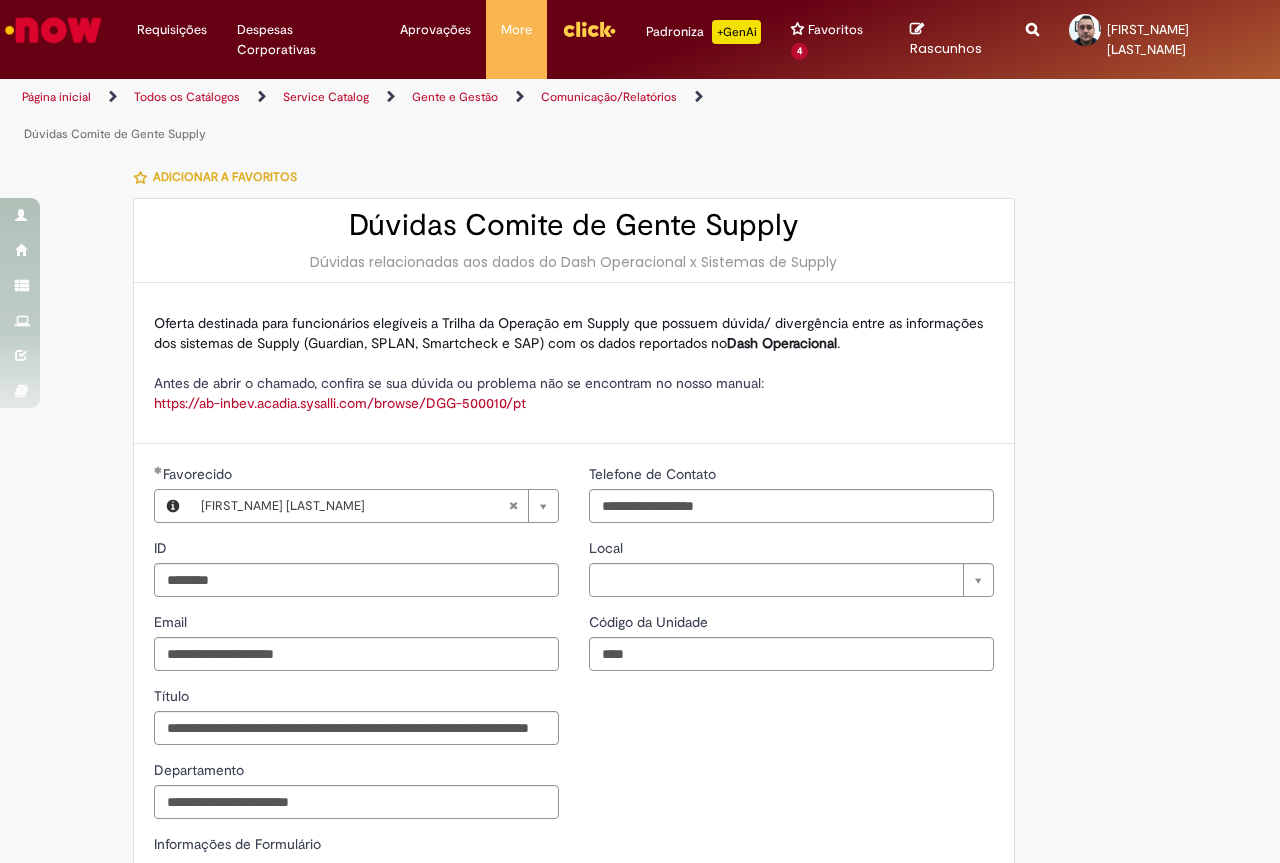 type on "**********" 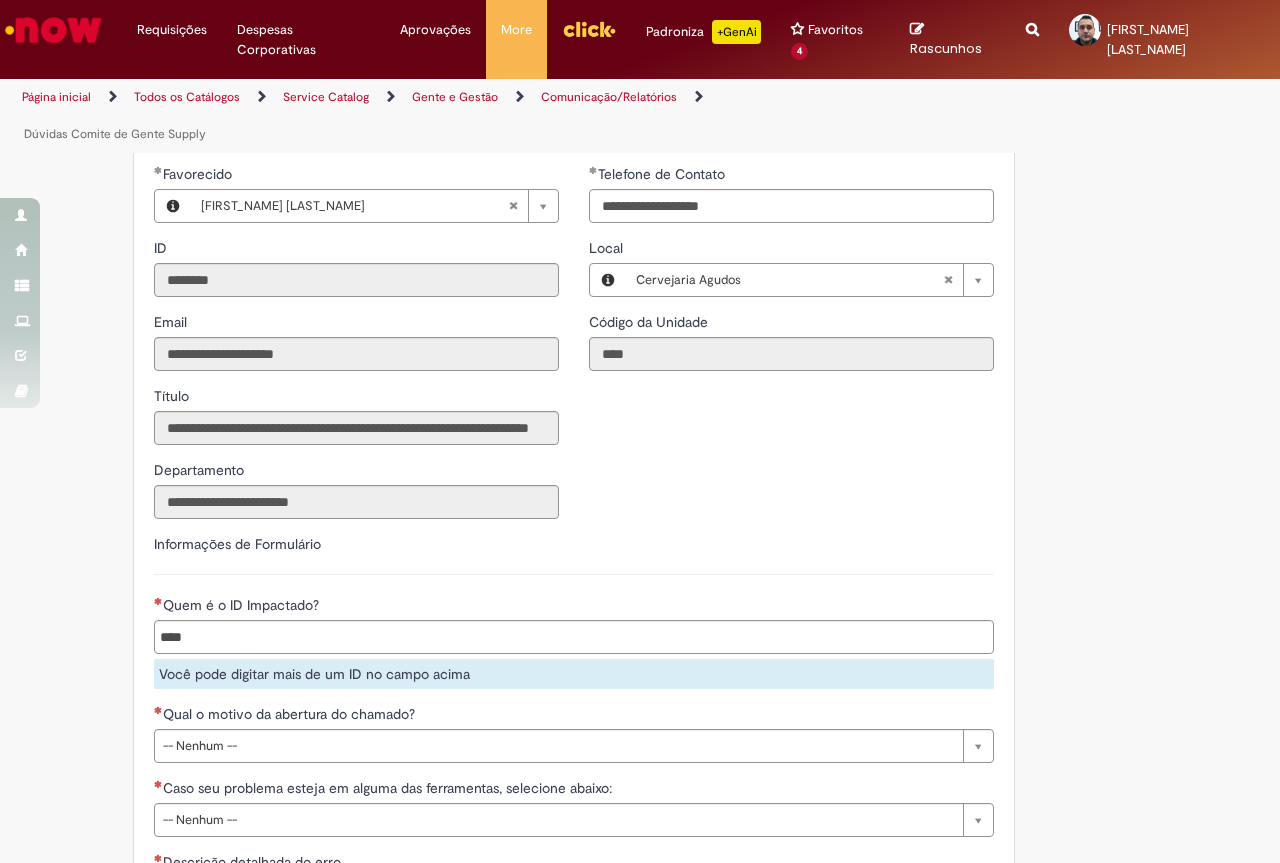 scroll, scrollTop: 500, scrollLeft: 0, axis: vertical 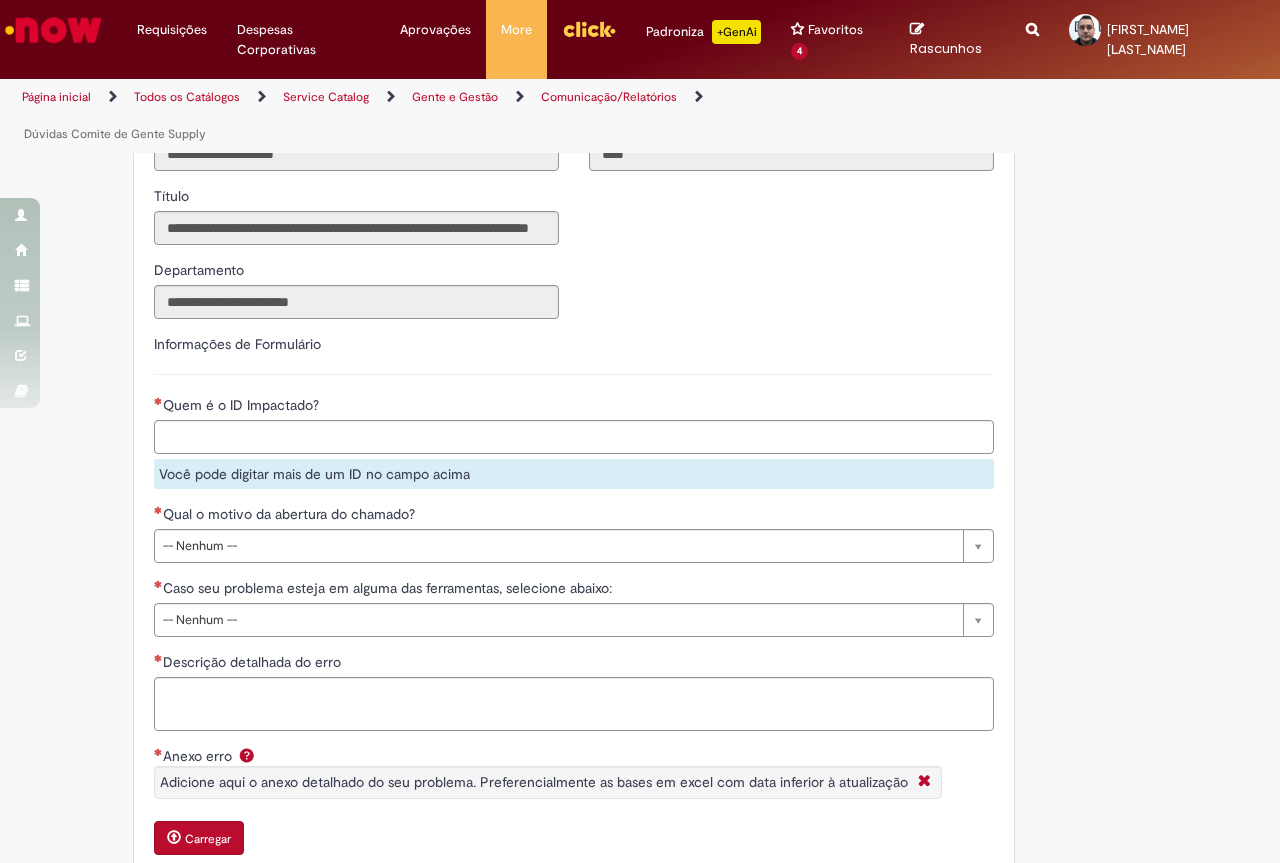 click on "Quem é o ID Impactado?" at bounding box center (616, 437) 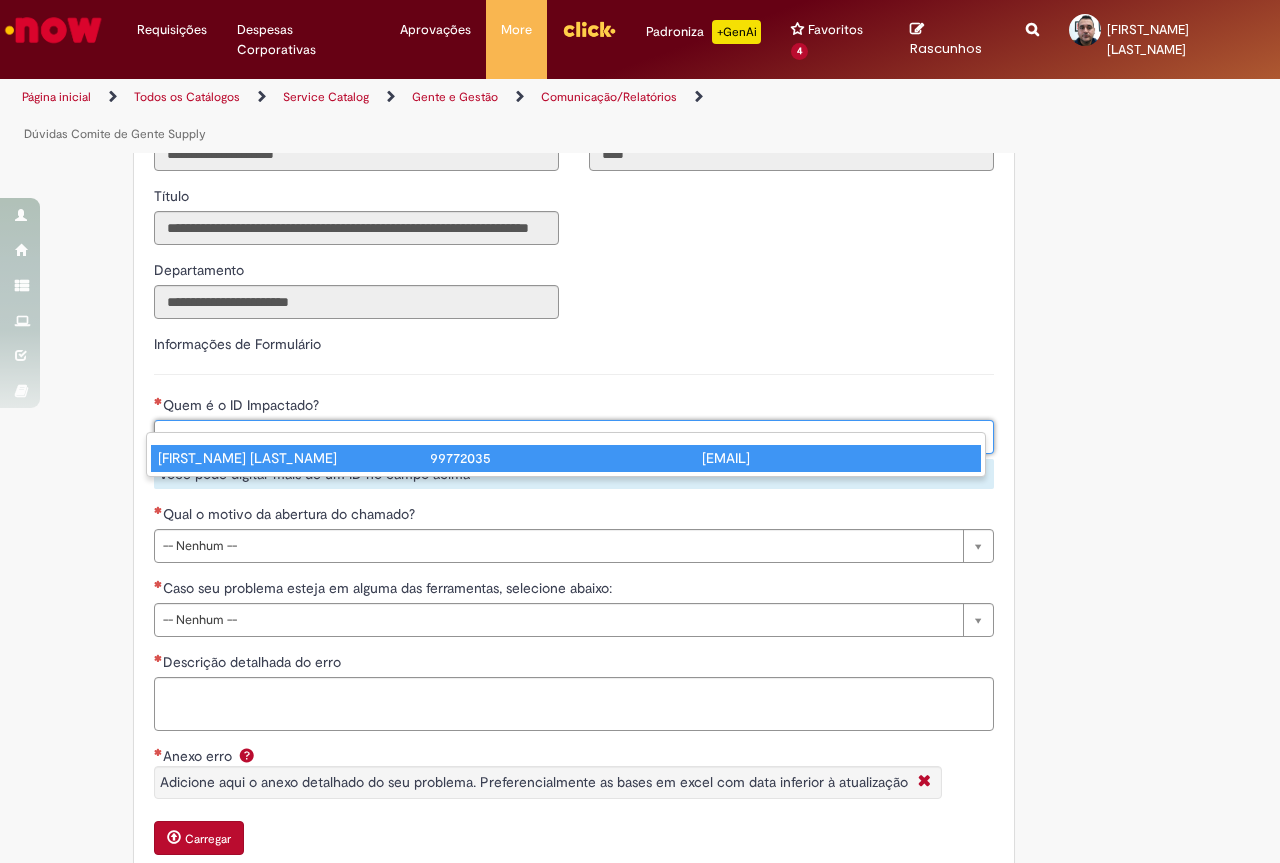 type on "********" 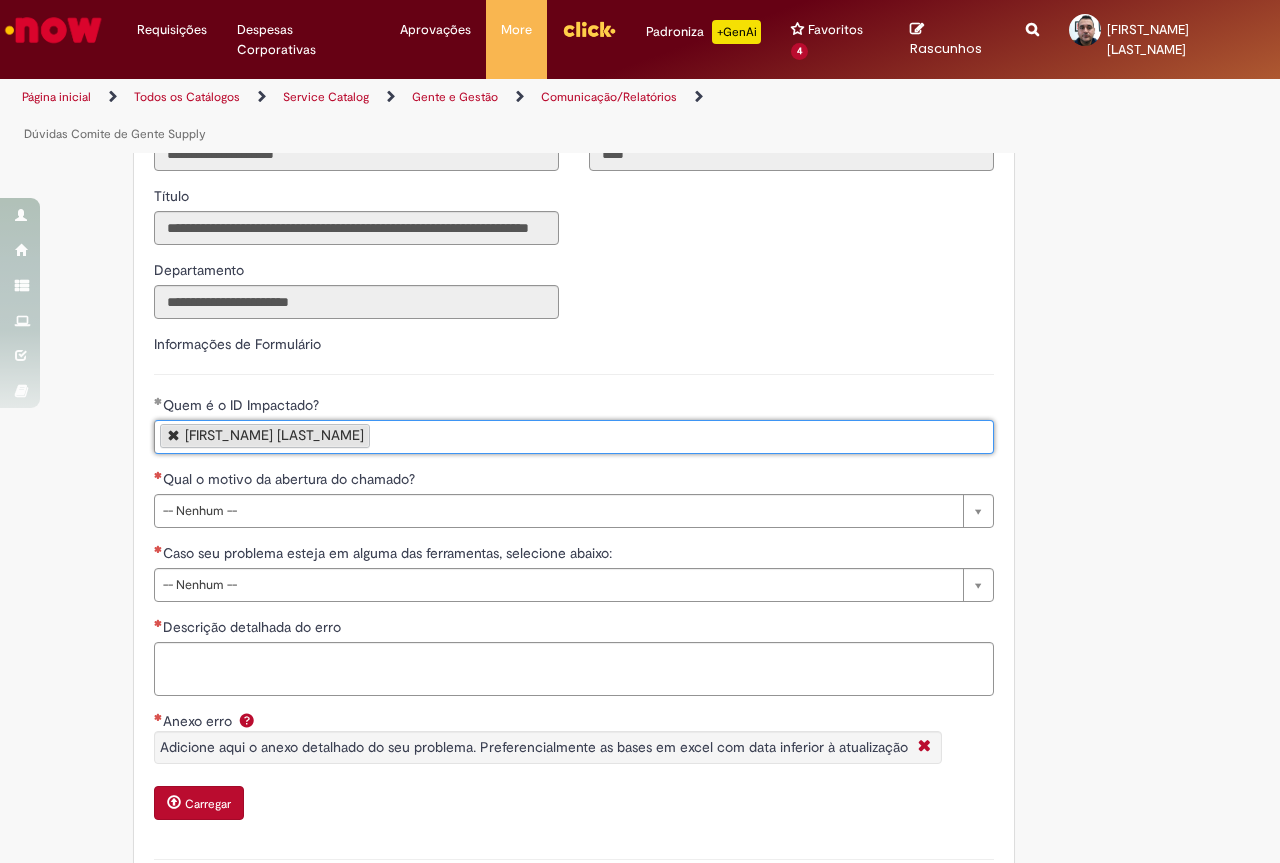 scroll, scrollTop: 600, scrollLeft: 0, axis: vertical 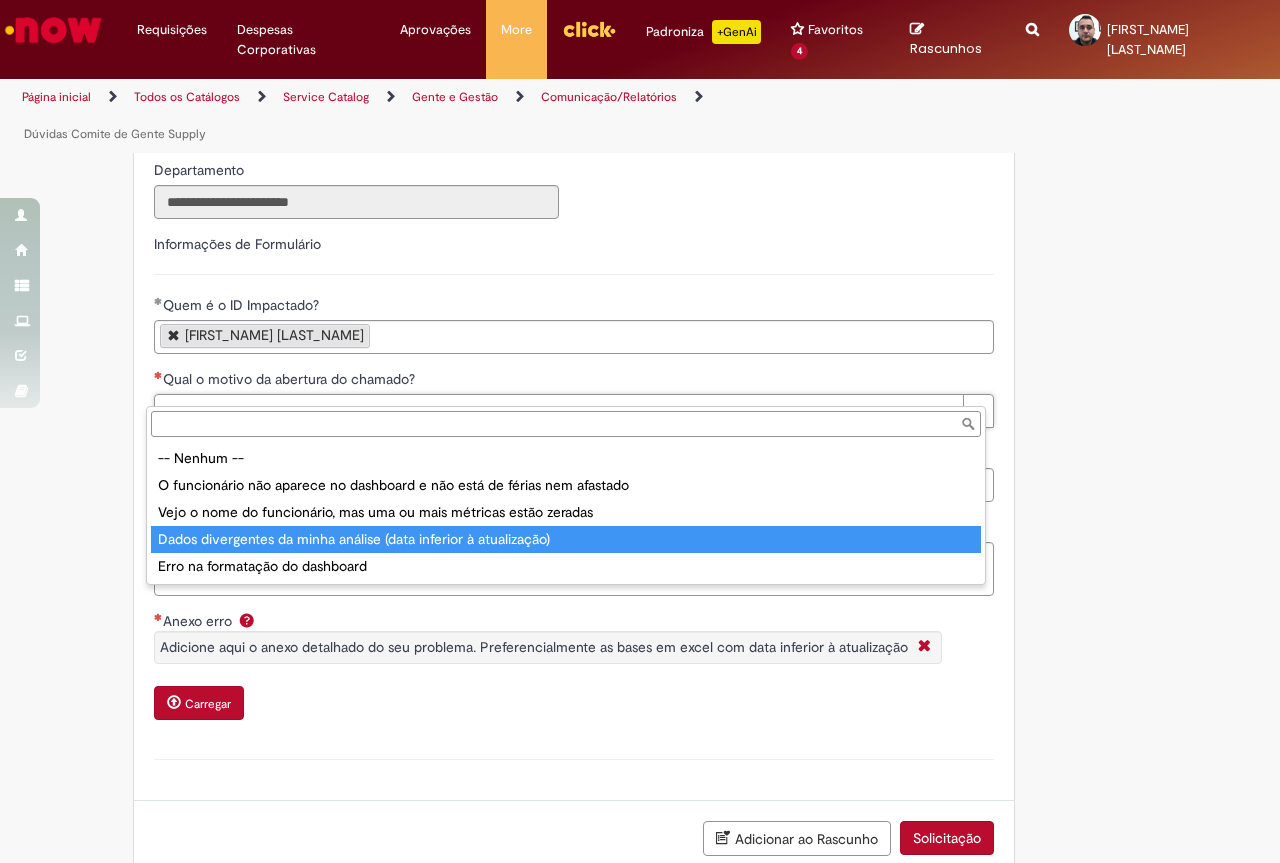 type on "**********" 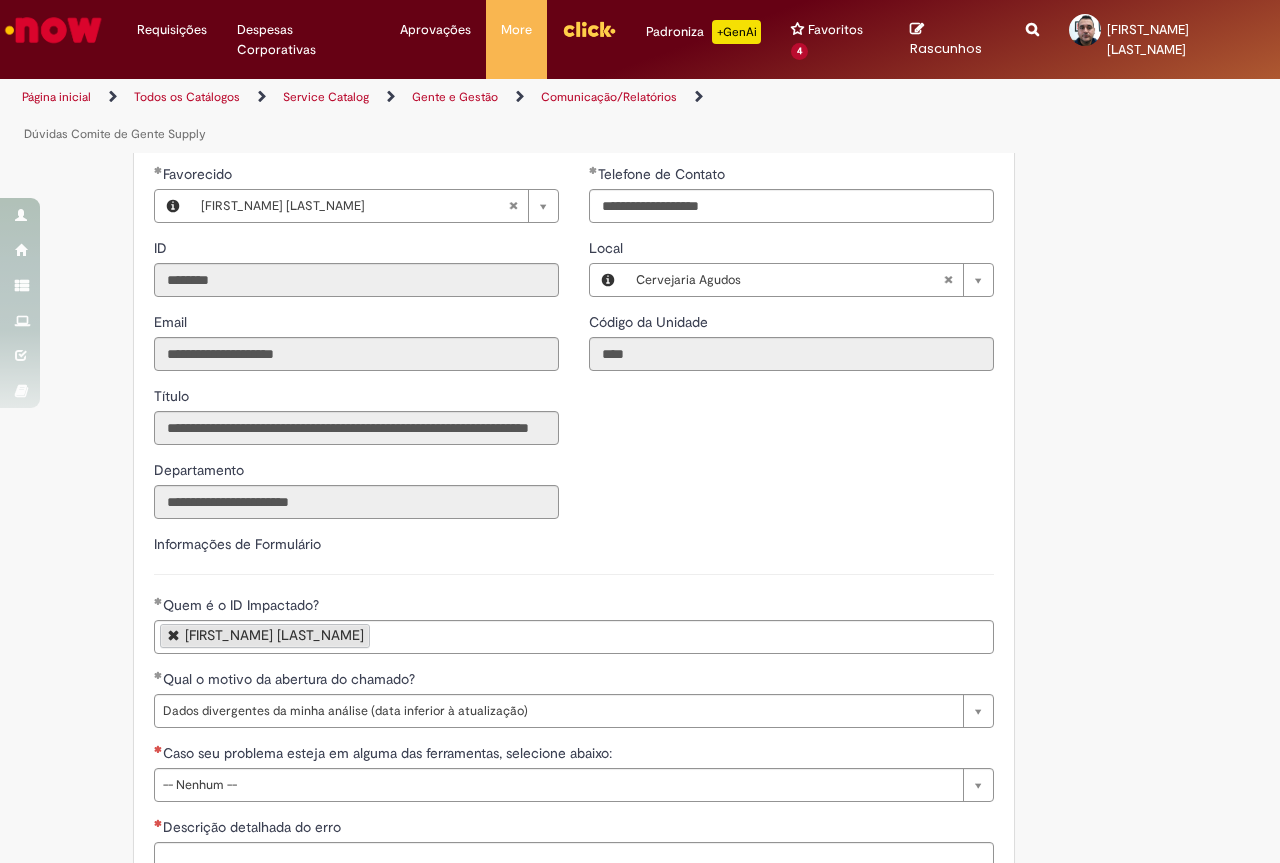 scroll, scrollTop: 600, scrollLeft: 0, axis: vertical 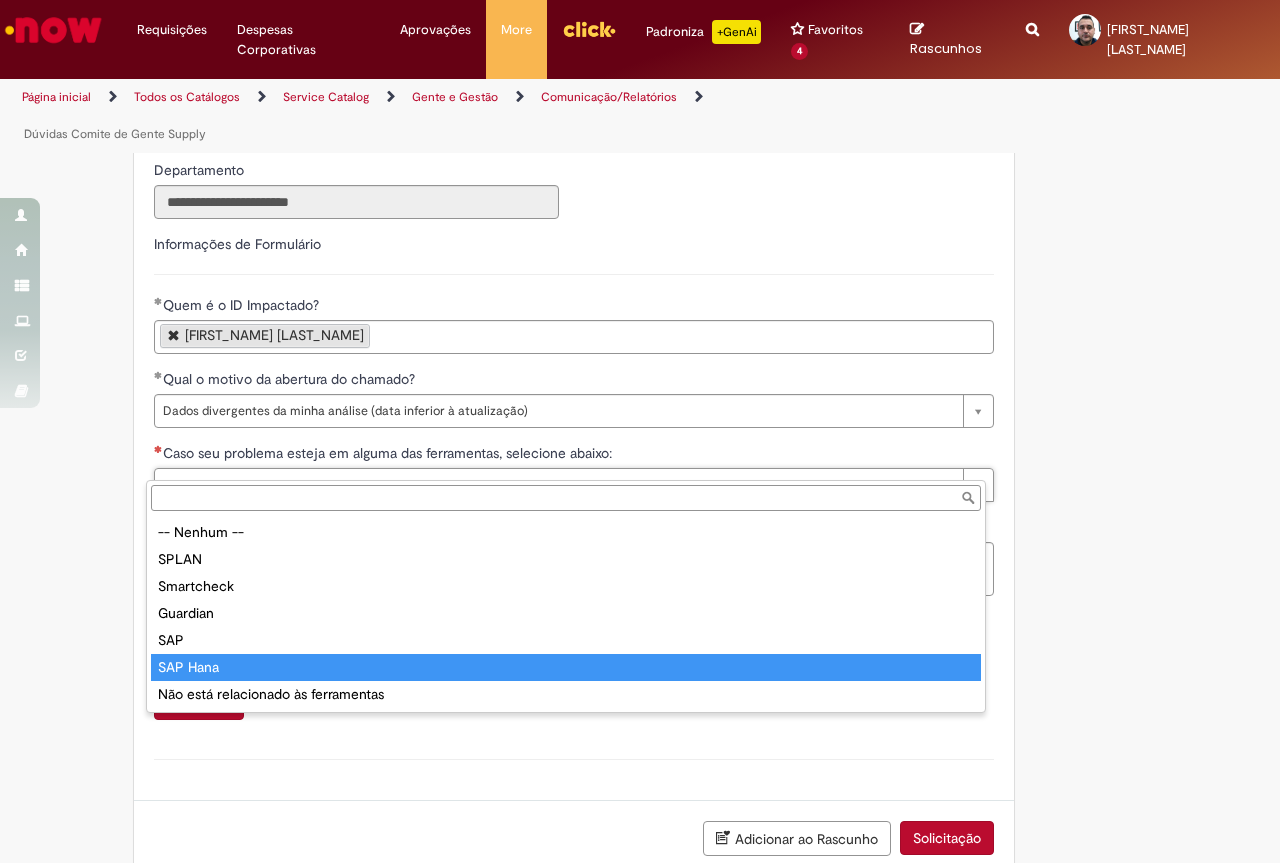 type on "********" 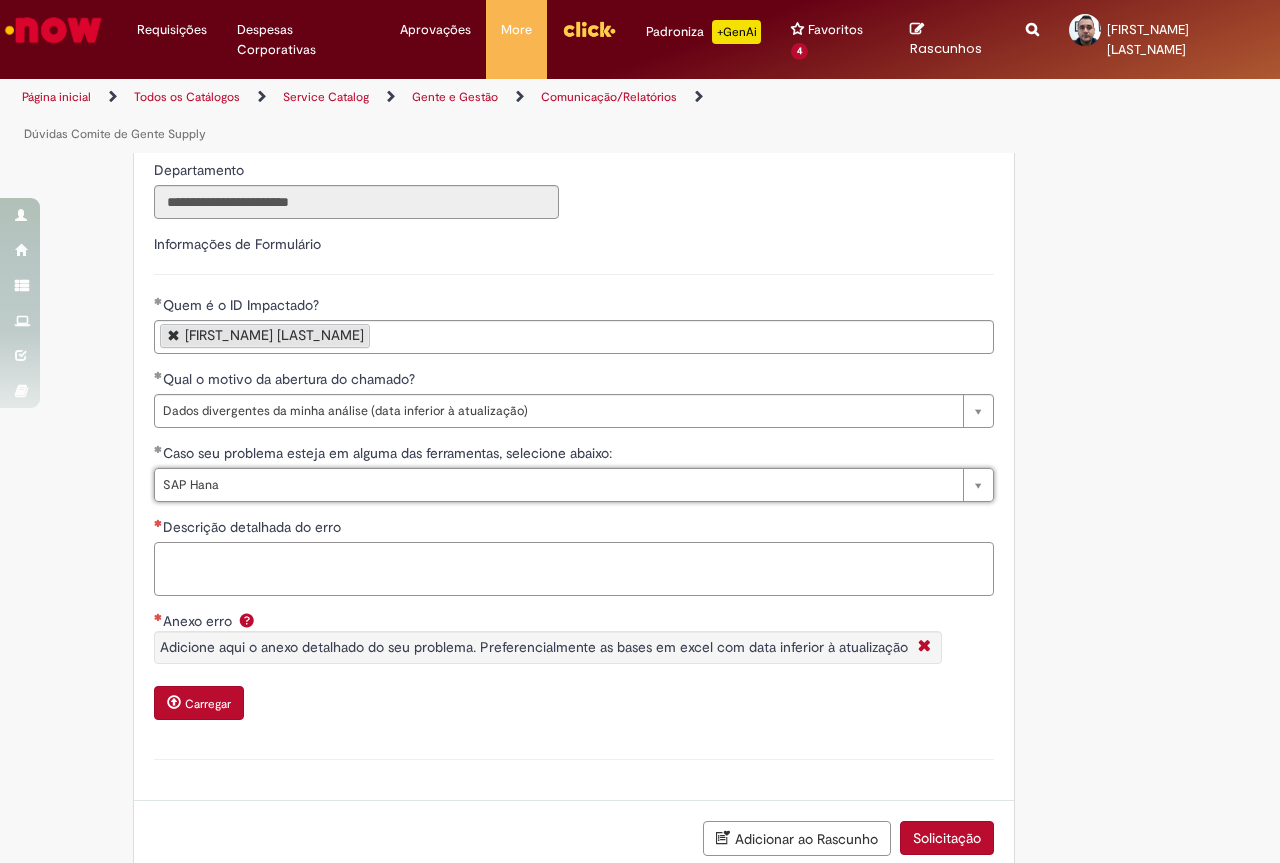 click on "Descrição detalhada do erro" at bounding box center (574, 569) 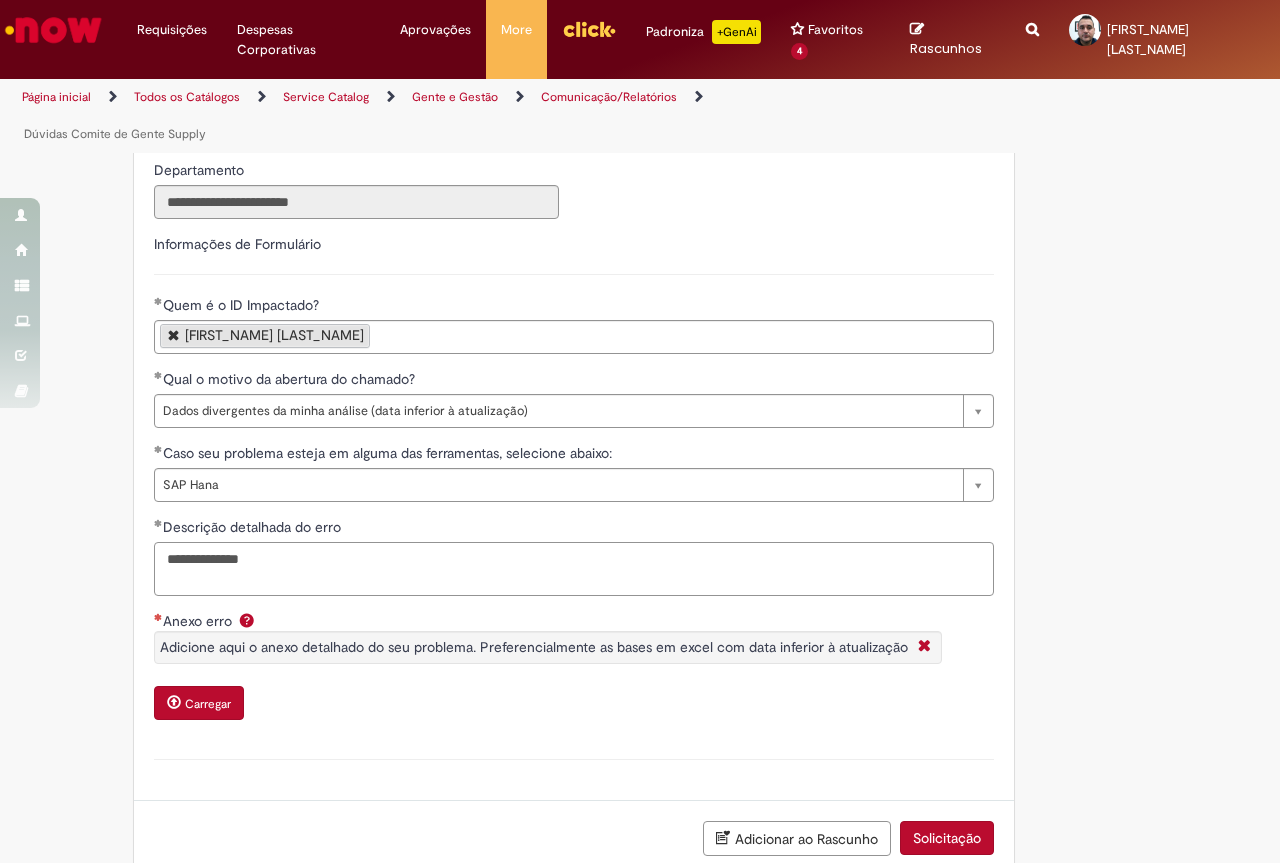 scroll, scrollTop: 700, scrollLeft: 0, axis: vertical 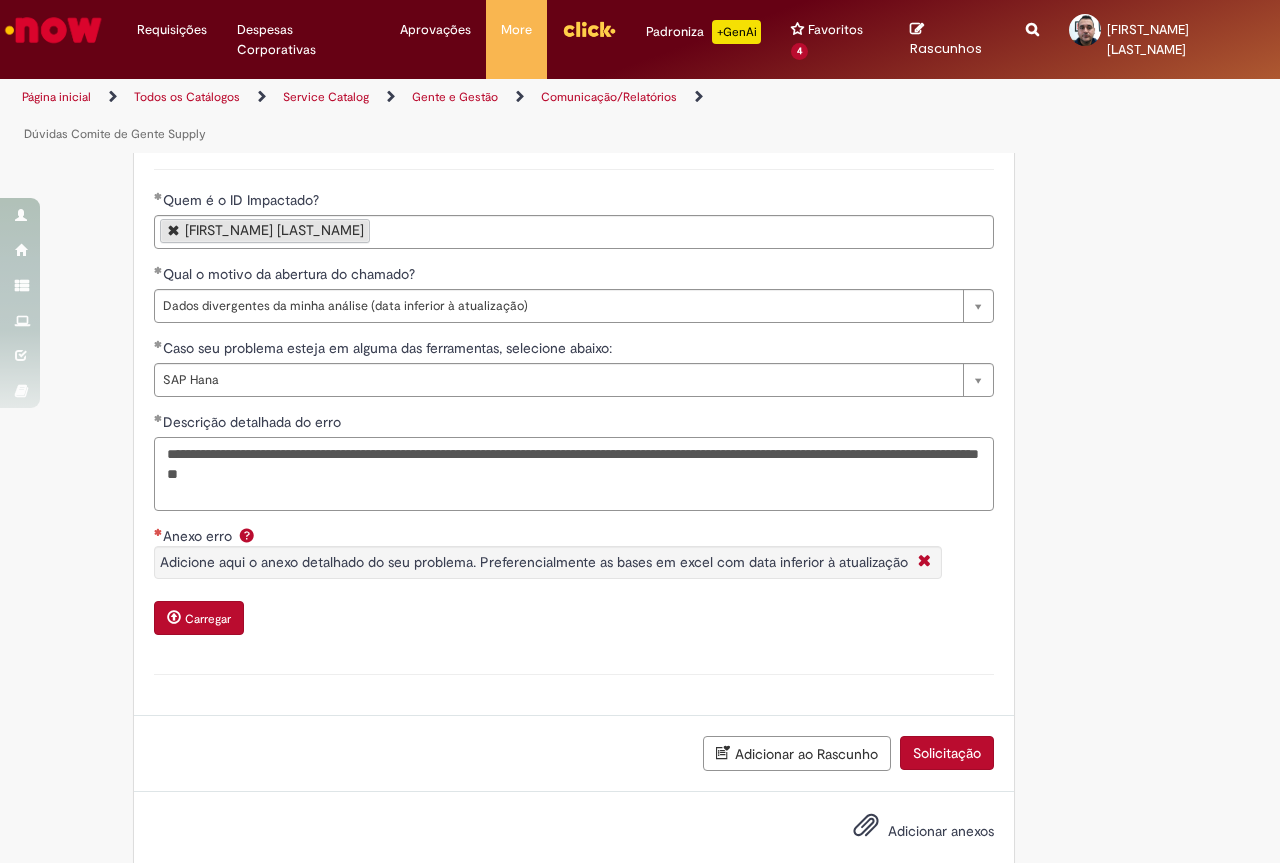 paste 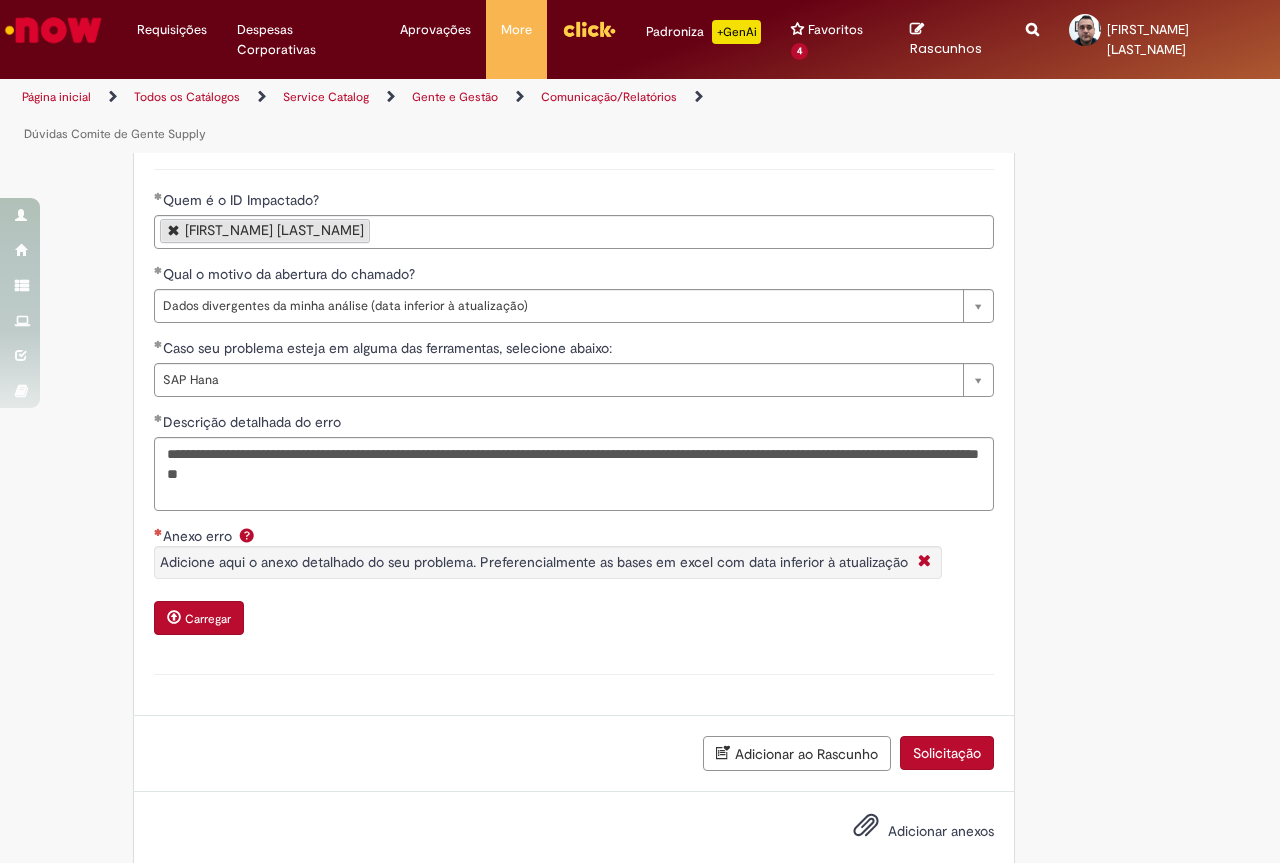 click on "Carregar" at bounding box center [208, 619] 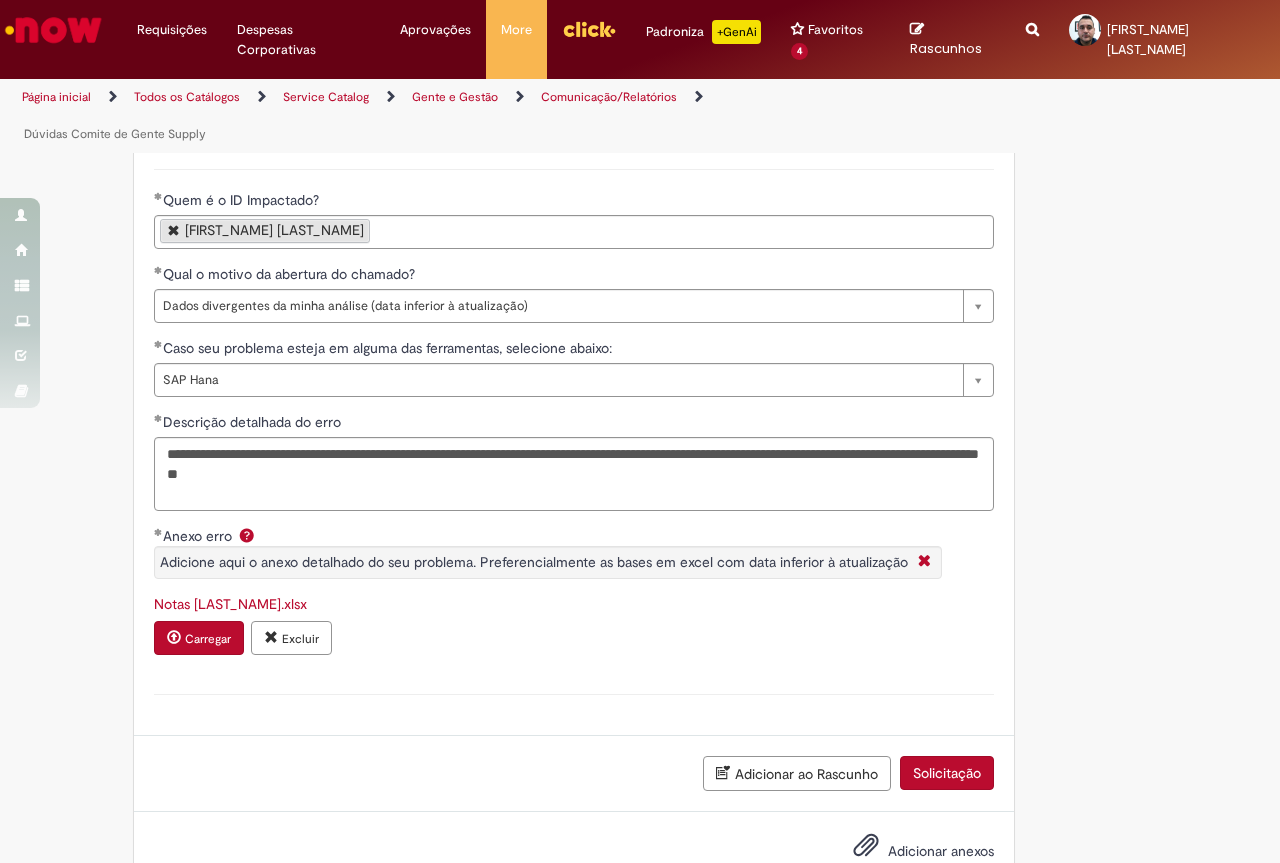 click on "Carregar" at bounding box center (208, 639) 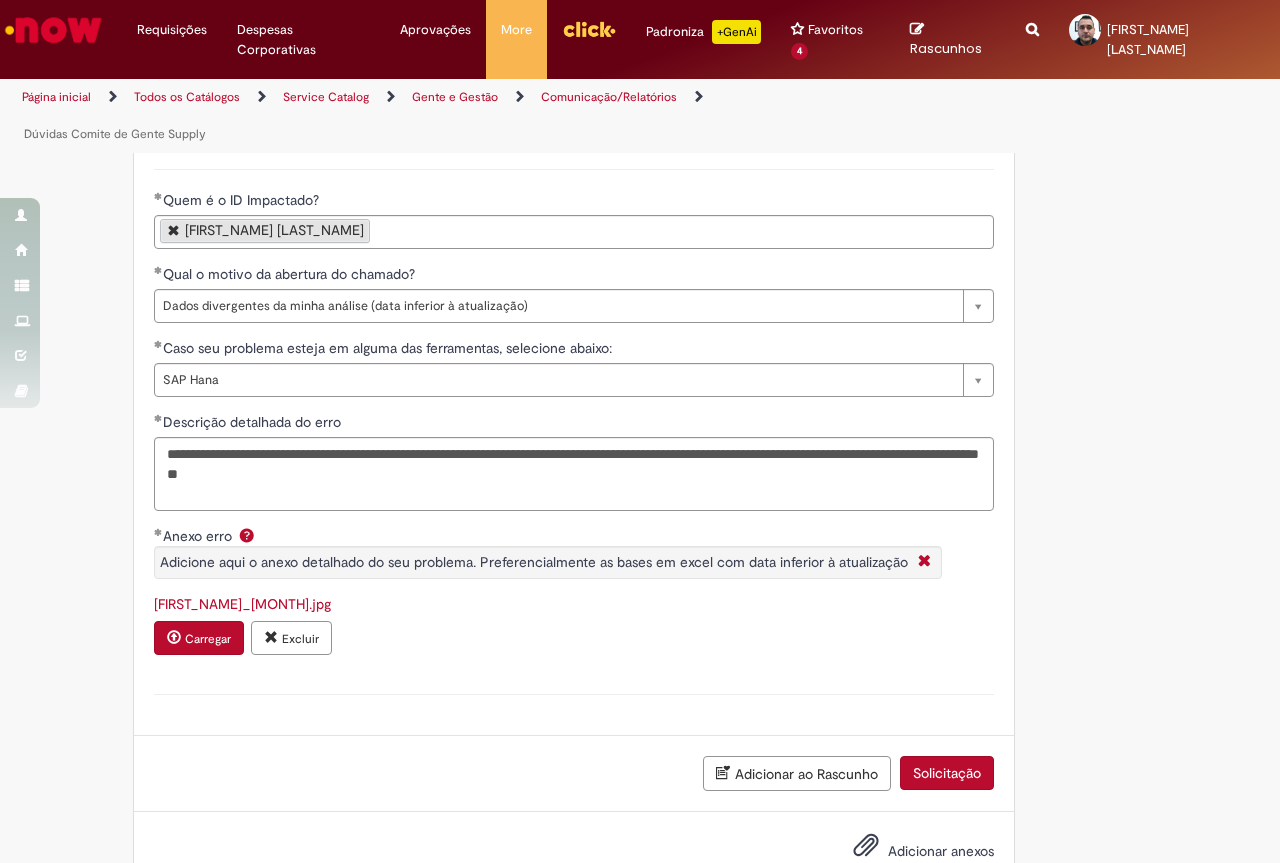 click on "Anexo(s)" at bounding box center [574, 694] 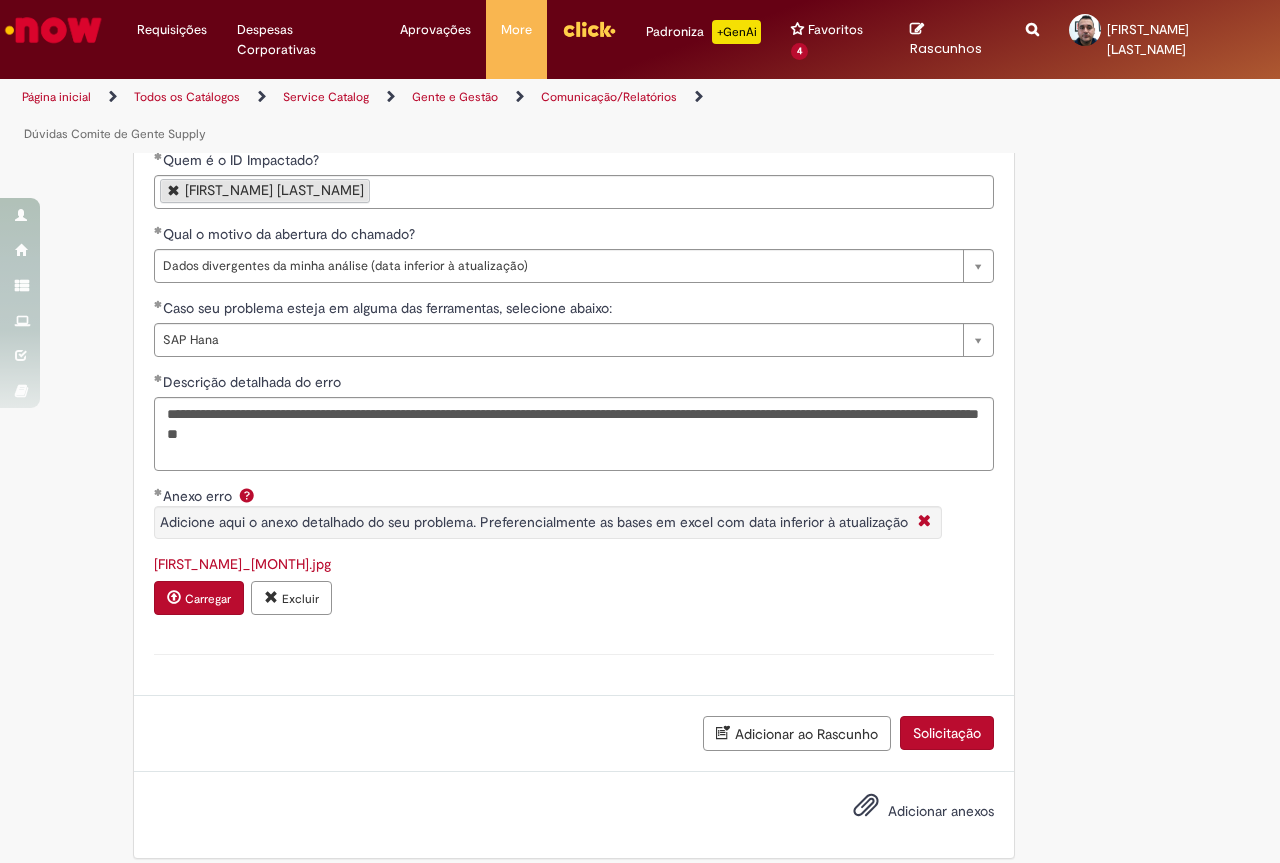 click on "Carregar" at bounding box center [208, 599] 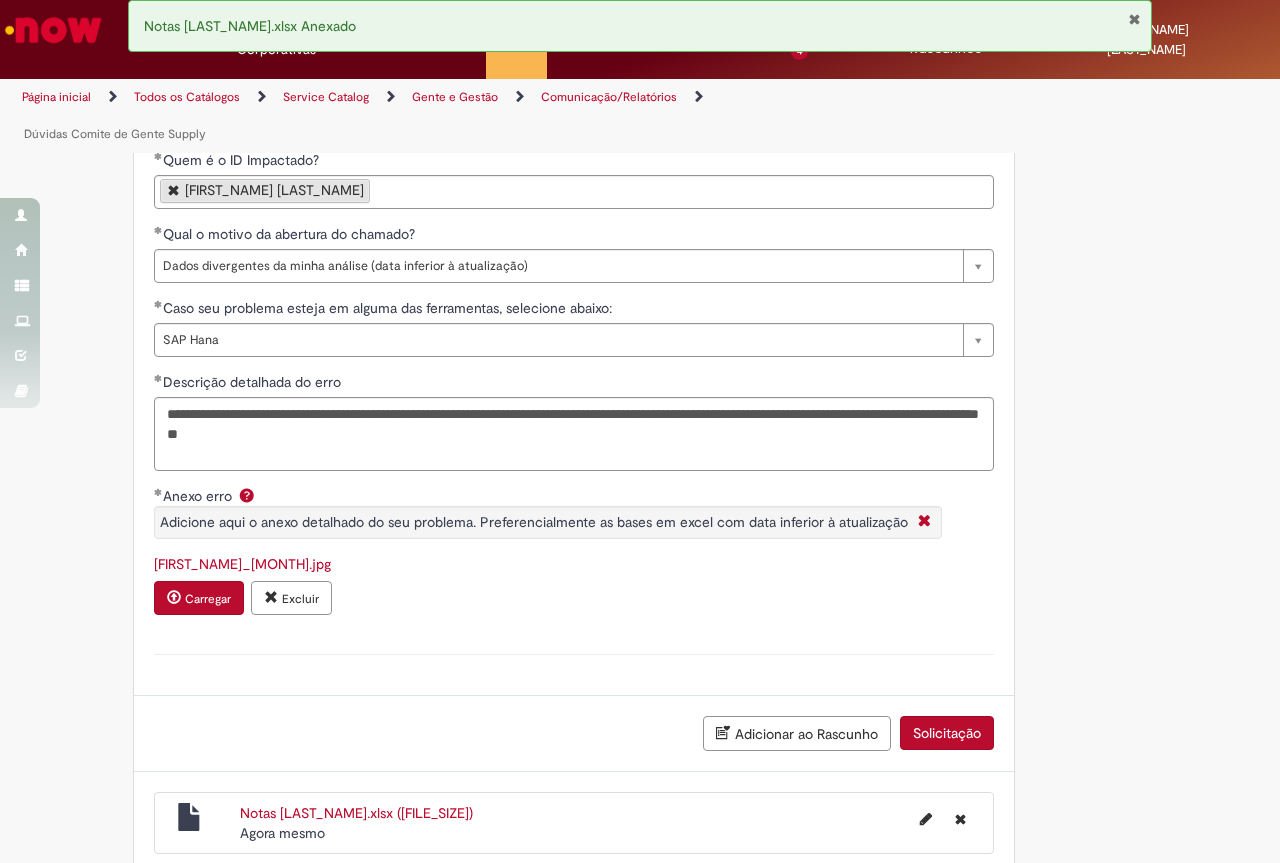scroll, scrollTop: 817, scrollLeft: 0, axis: vertical 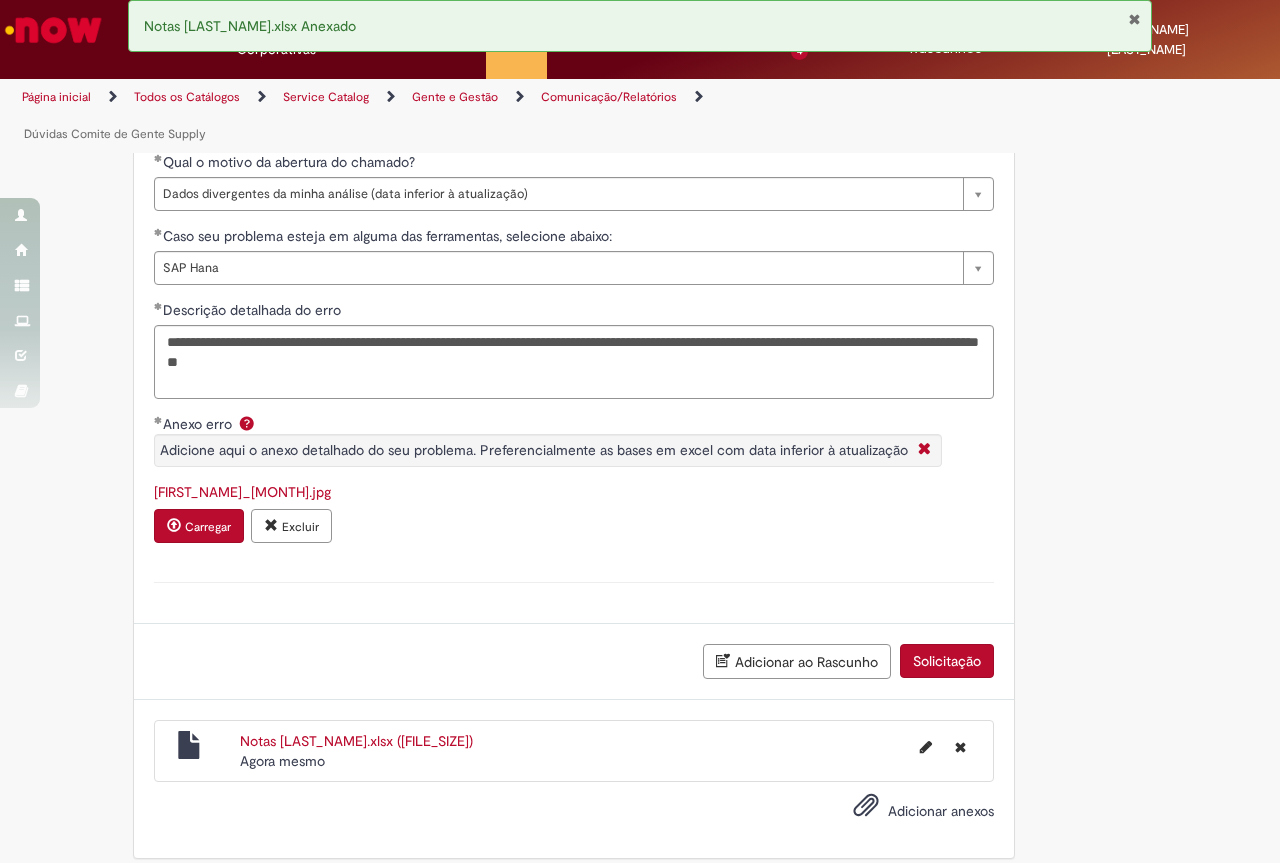 click on "Solicitação" at bounding box center (947, 661) 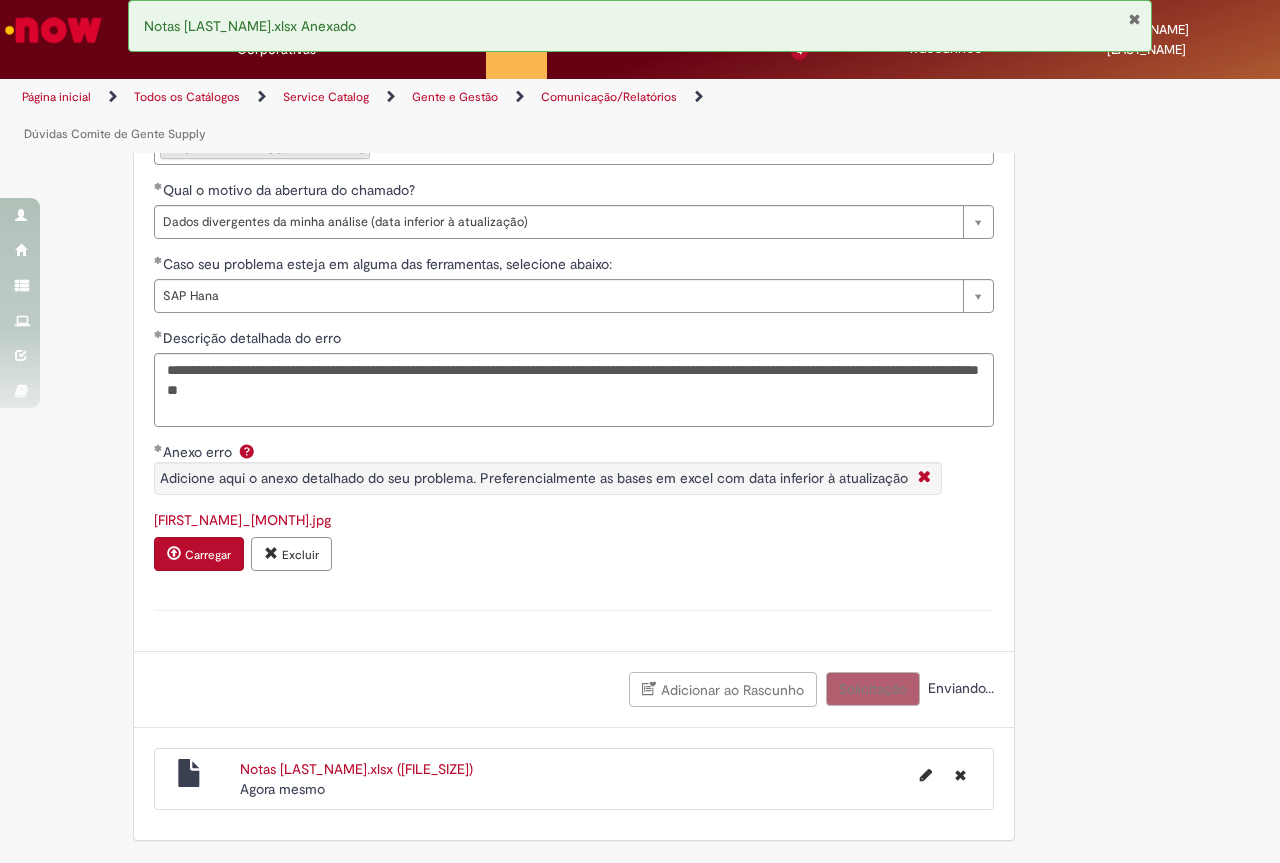 scroll, scrollTop: 771, scrollLeft: 0, axis: vertical 